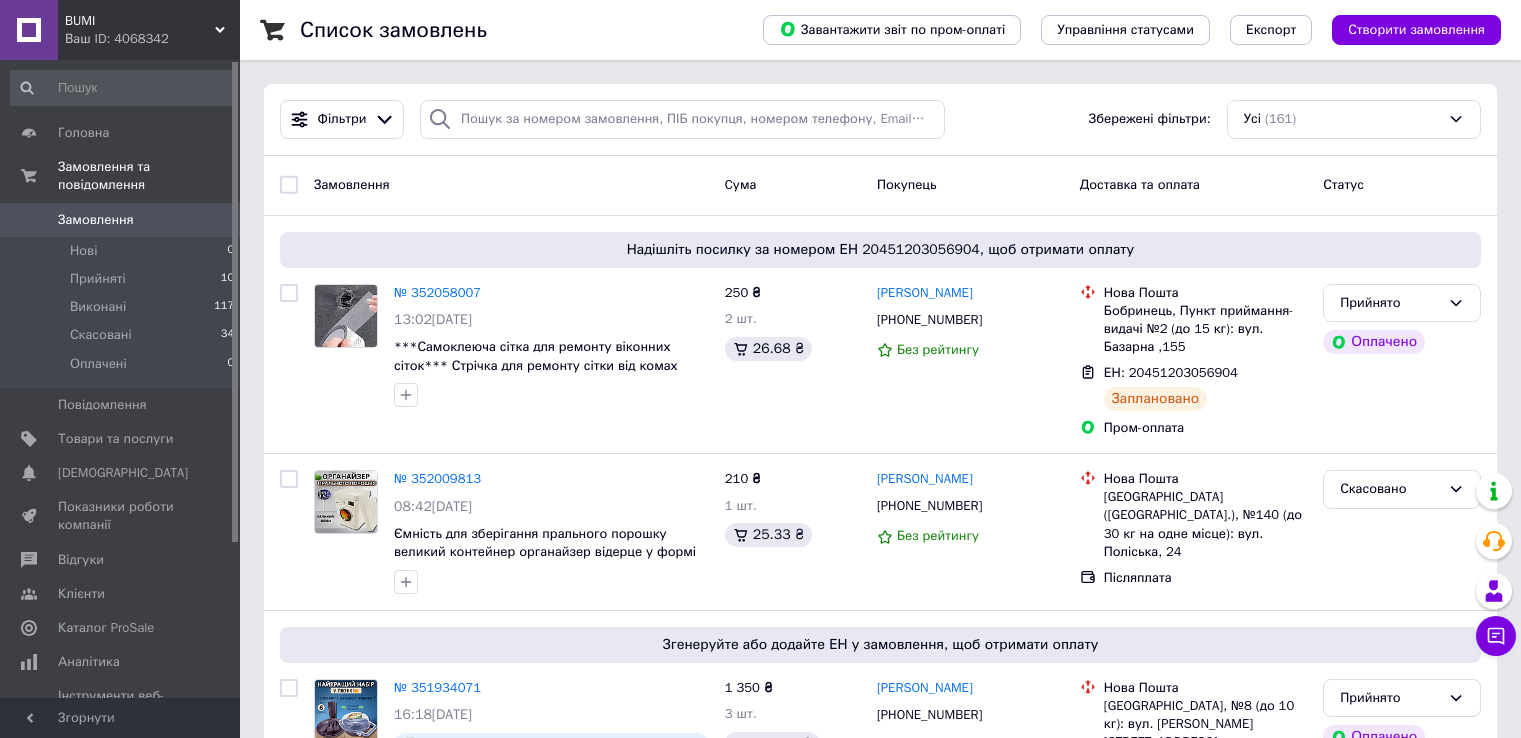 scroll, scrollTop: 0, scrollLeft: 0, axis: both 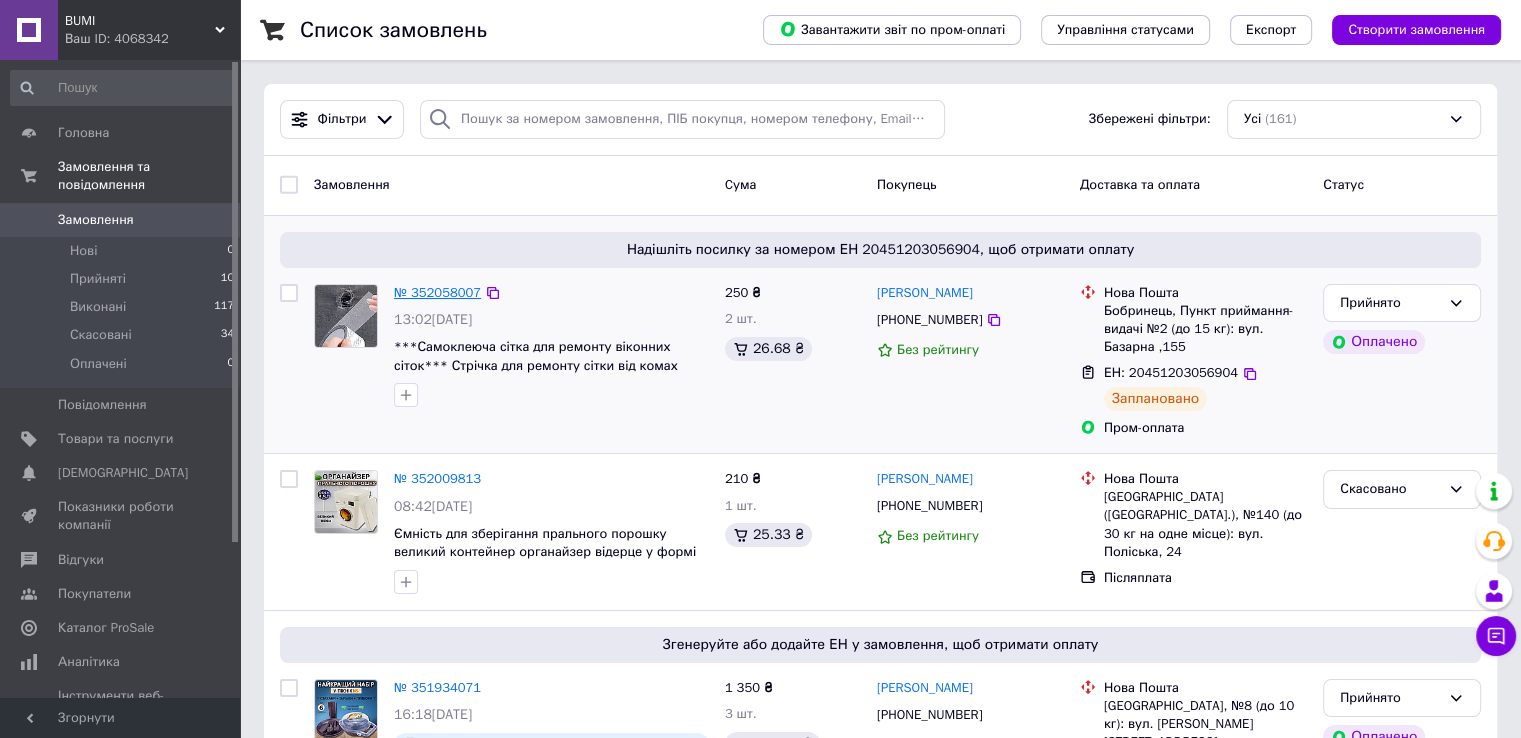 click on "№ 352058007" at bounding box center (437, 292) 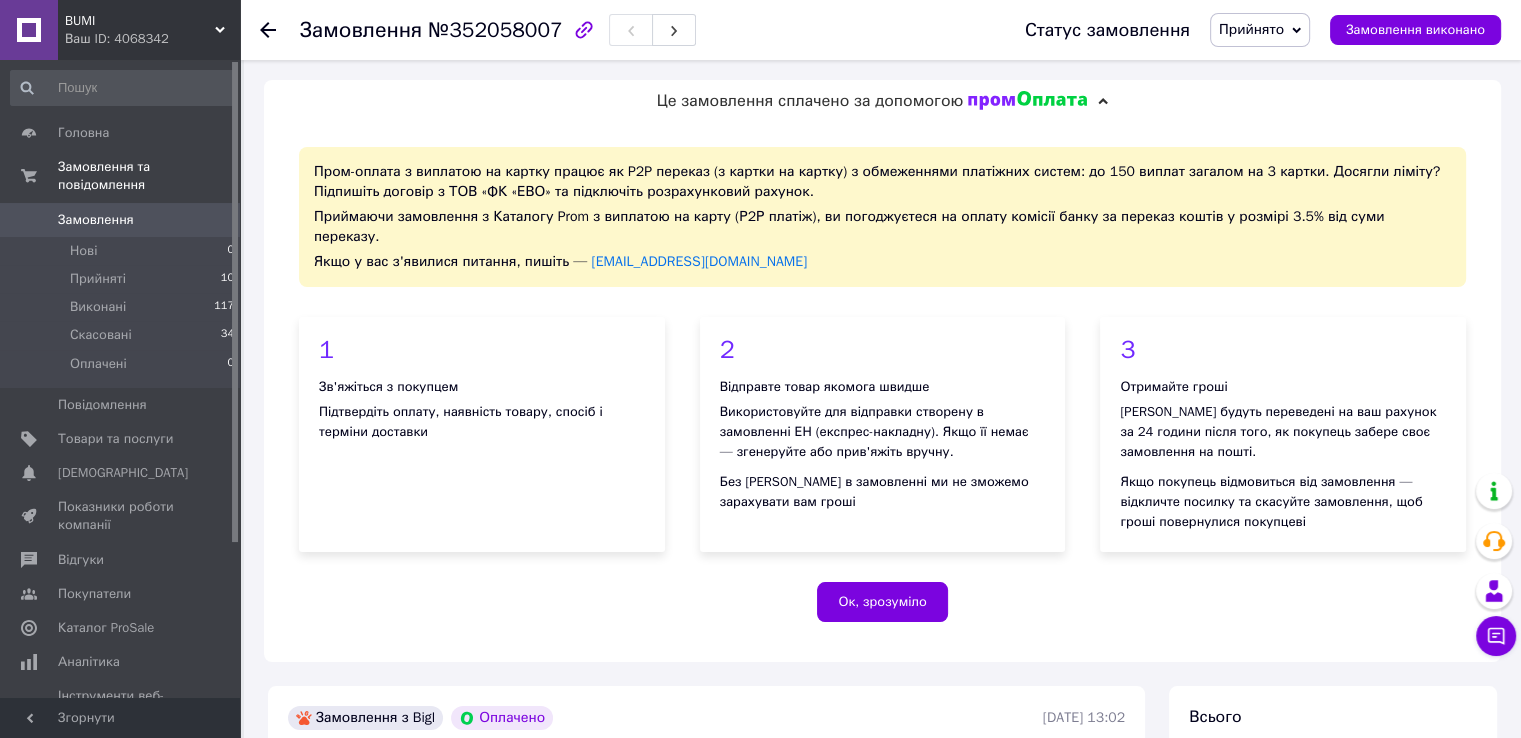 scroll, scrollTop: 500, scrollLeft: 0, axis: vertical 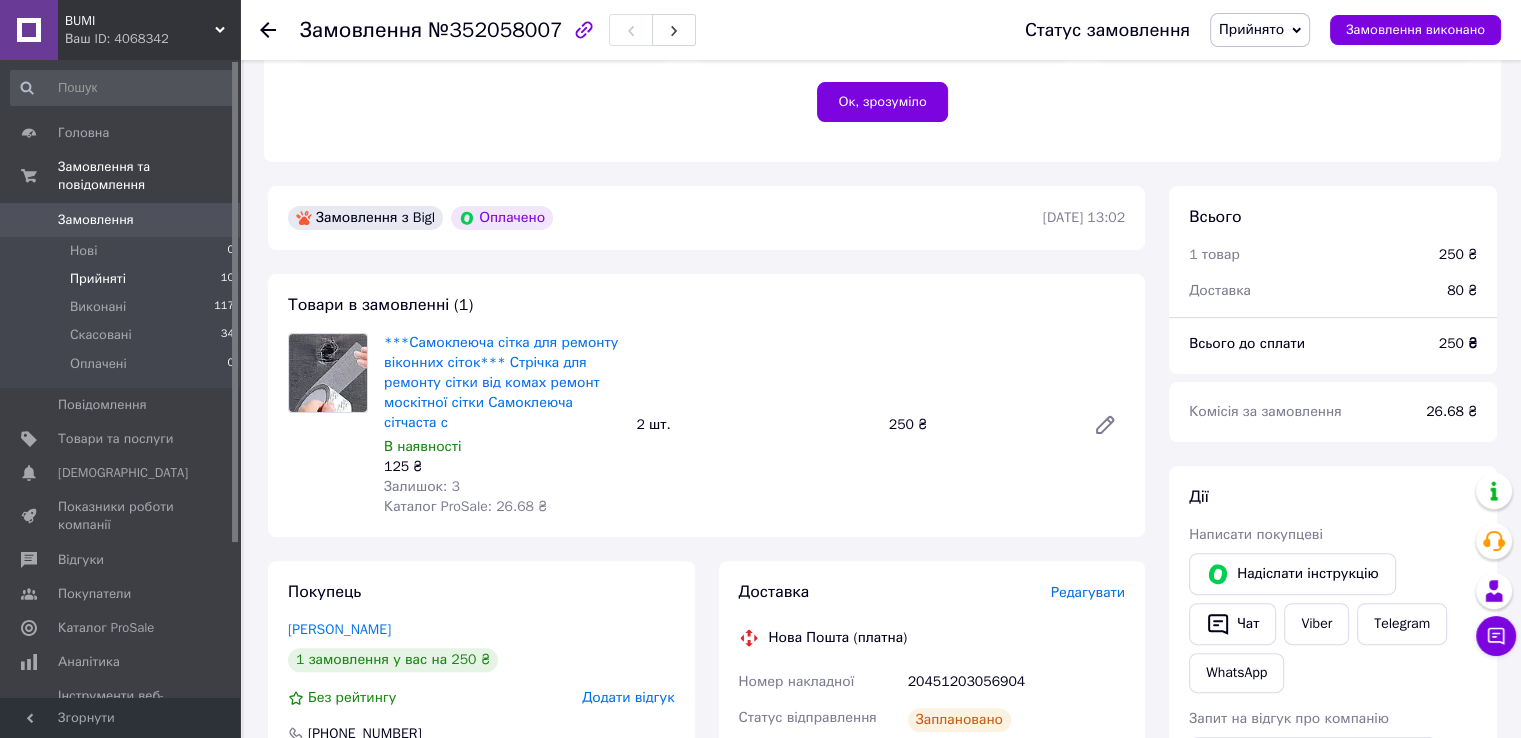 click on "Прийняті 10" at bounding box center [123, 279] 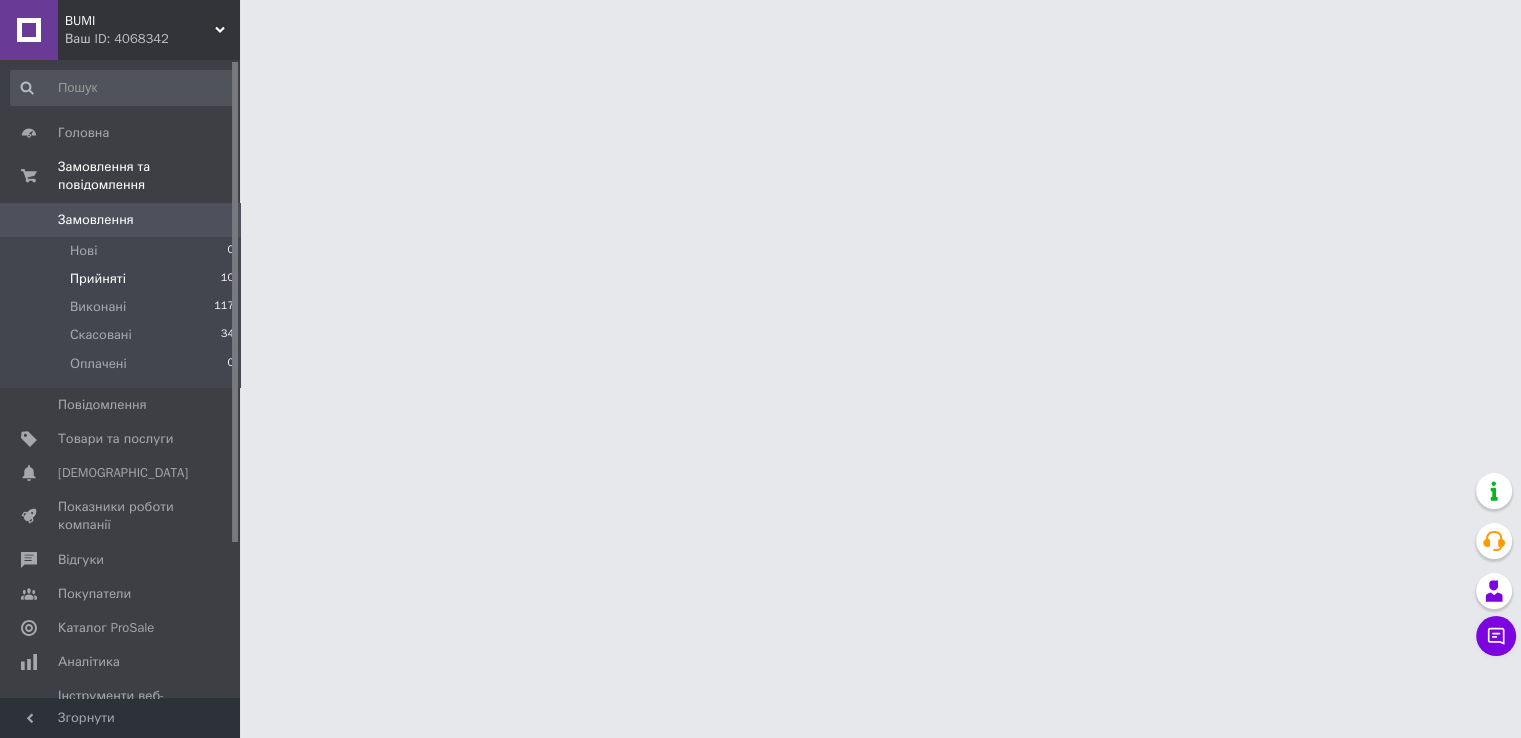 scroll, scrollTop: 0, scrollLeft: 0, axis: both 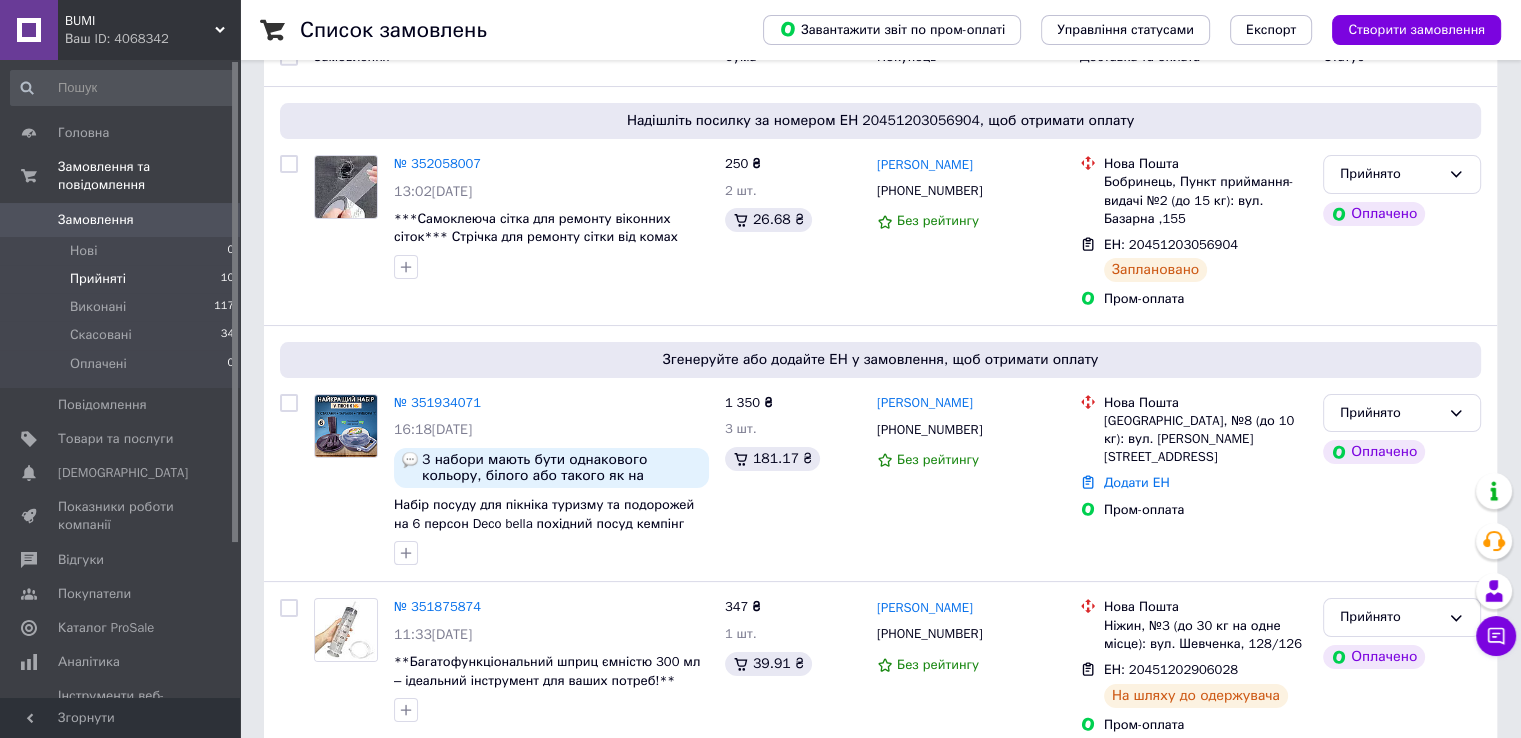 click on "Прийняті" at bounding box center [98, 279] 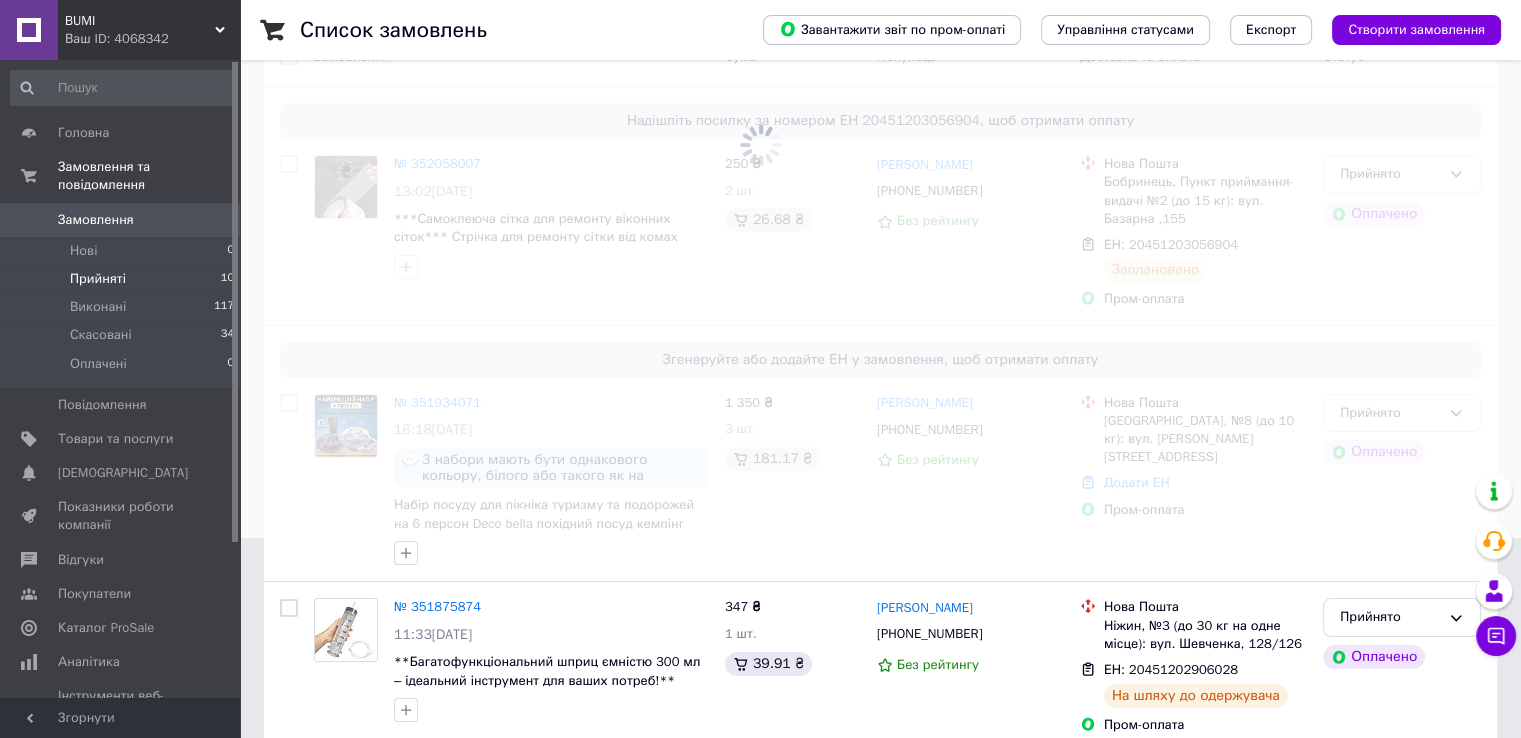 scroll, scrollTop: 0, scrollLeft: 0, axis: both 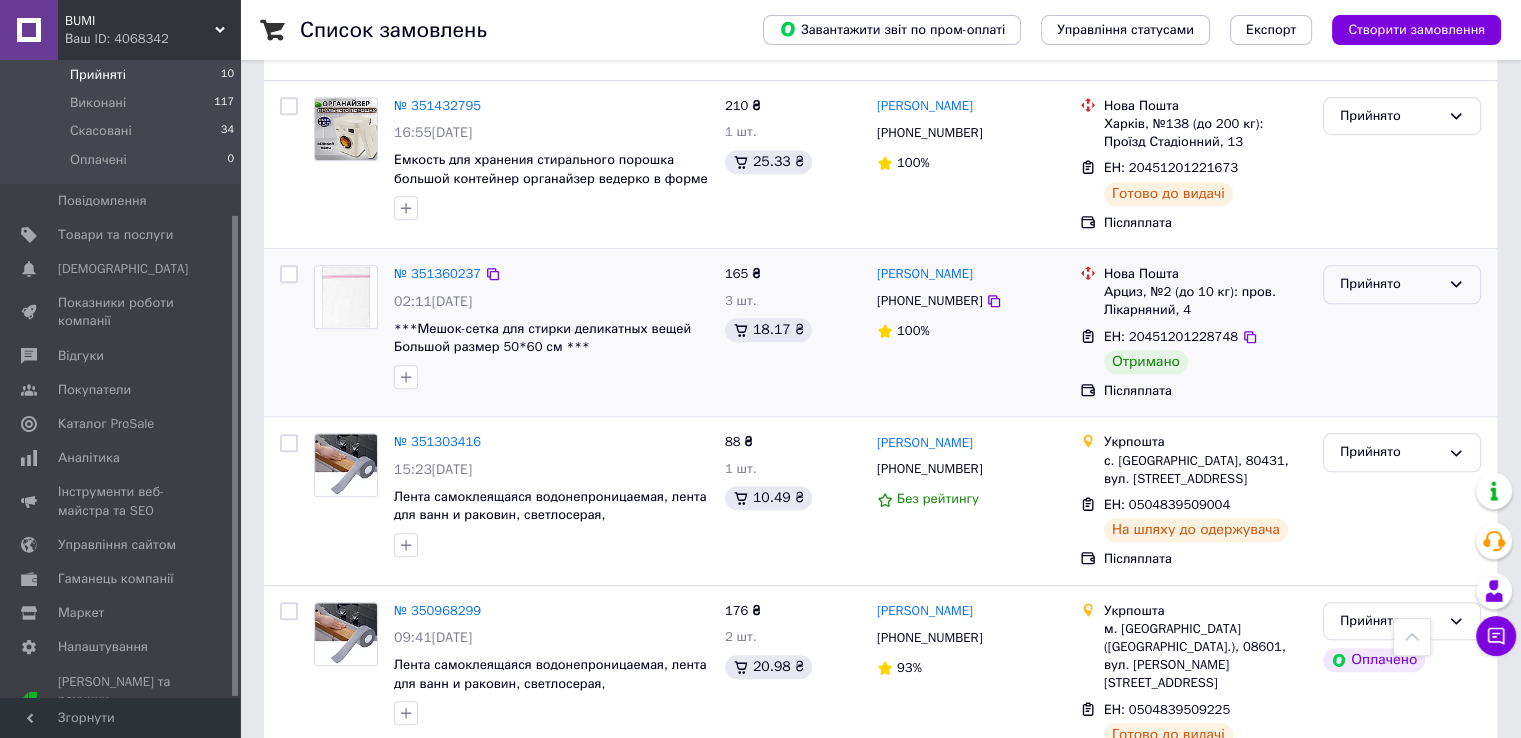 click on "Прийнято" at bounding box center (1390, 284) 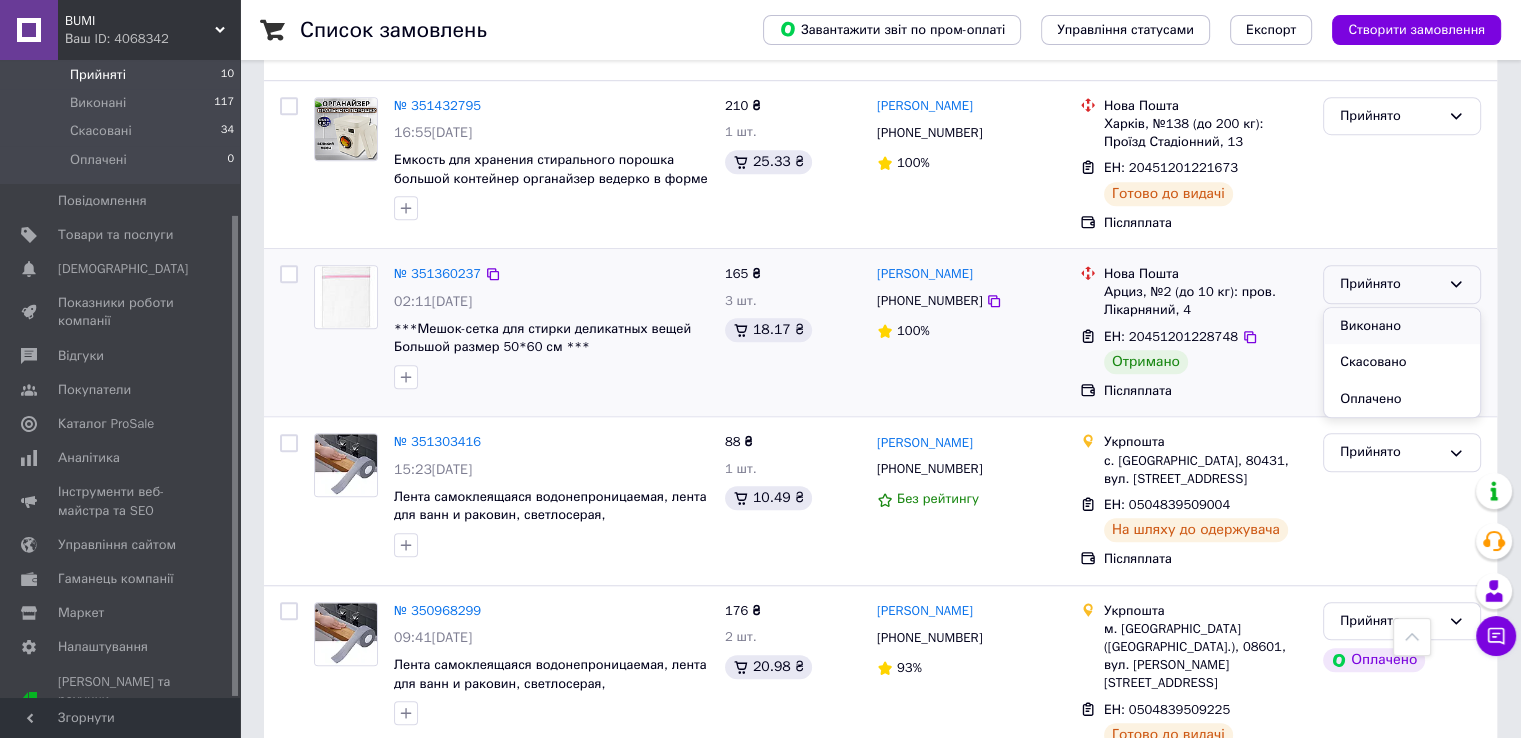 click on "Виконано" at bounding box center (1402, 326) 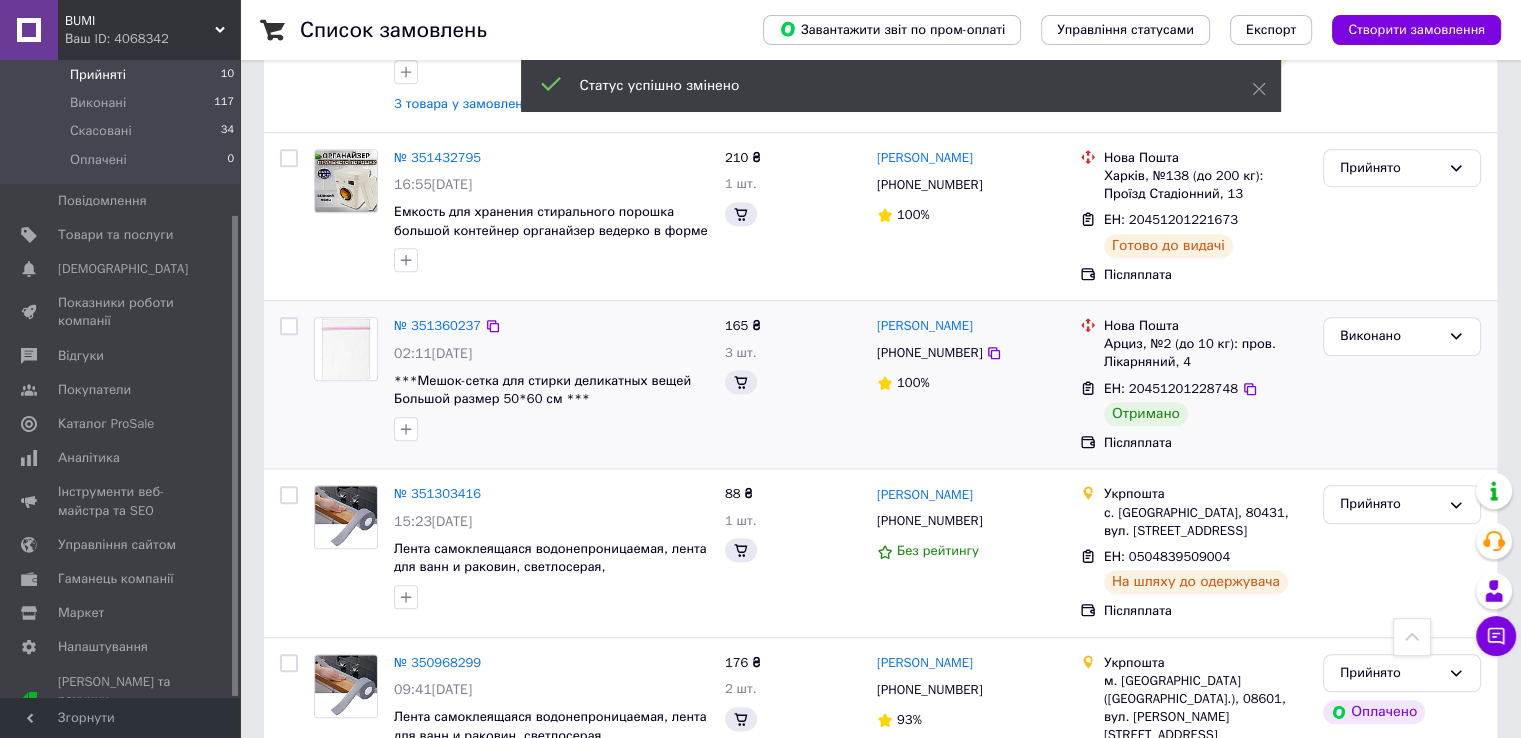 scroll, scrollTop: 1450, scrollLeft: 0, axis: vertical 